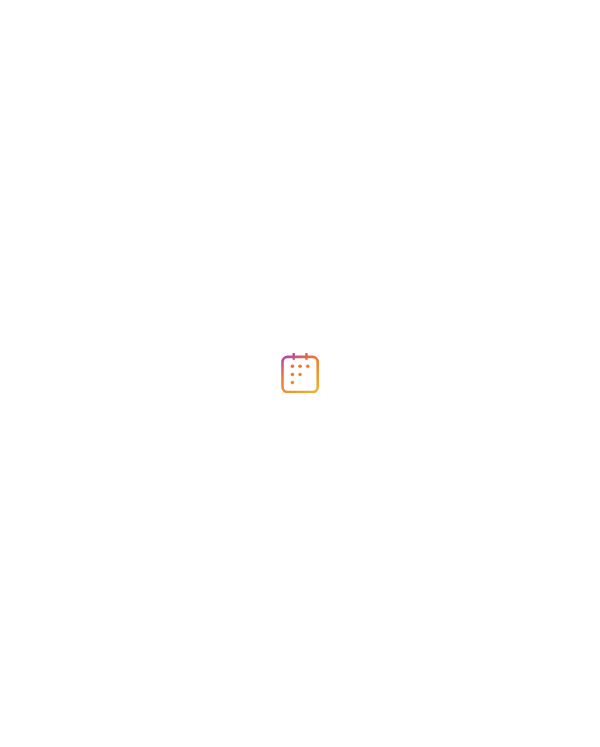 scroll, scrollTop: 0, scrollLeft: 0, axis: both 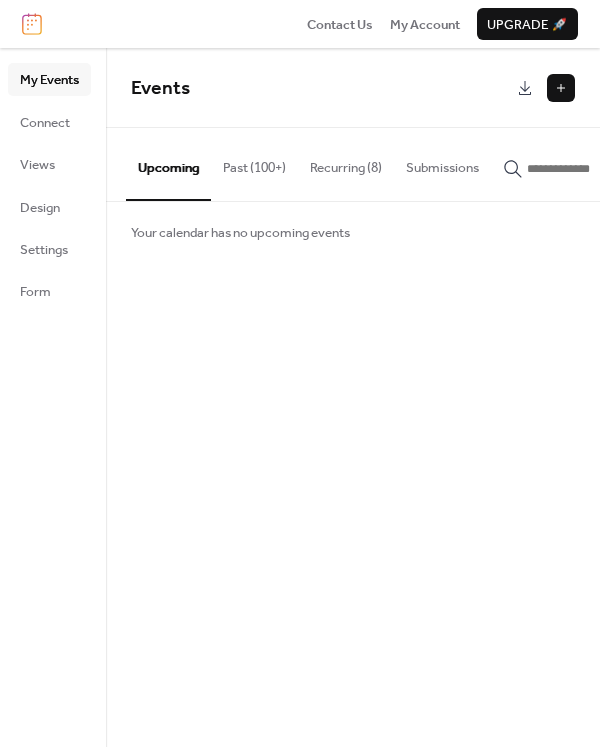 click at bounding box center [561, 88] 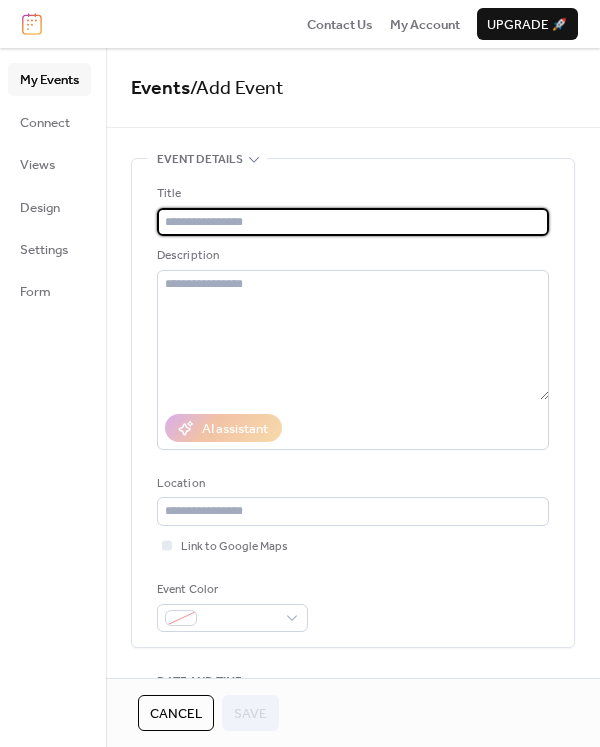 click at bounding box center [353, 222] 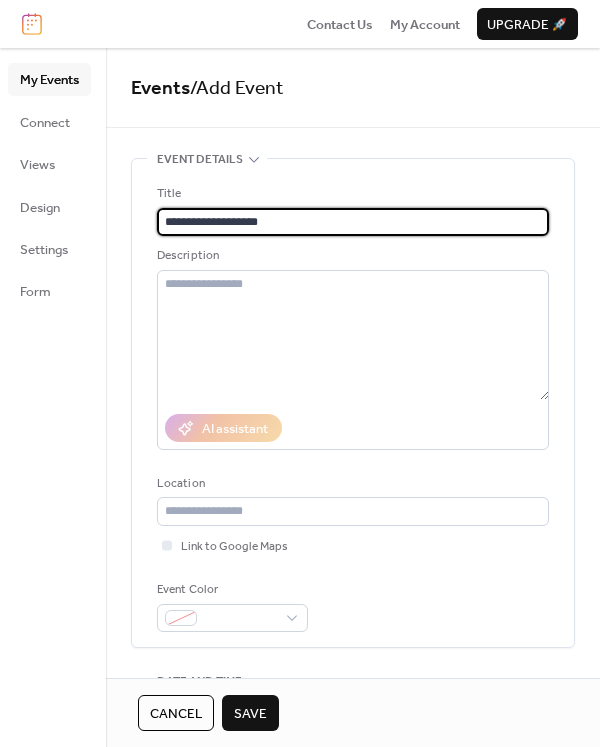 type on "**********" 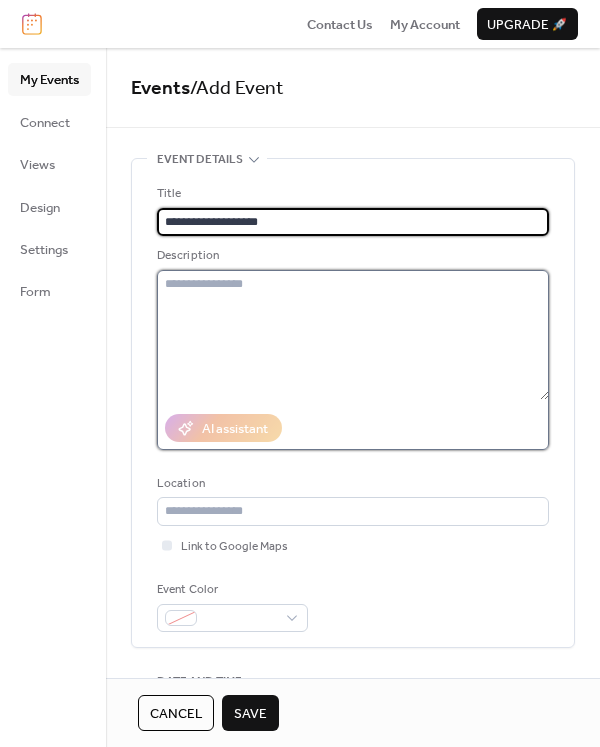 click at bounding box center [353, 335] 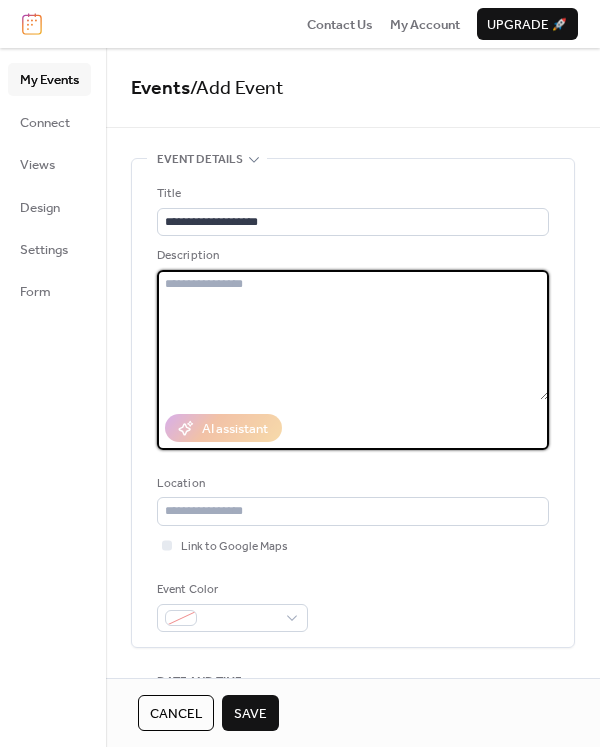 paste on "**********" 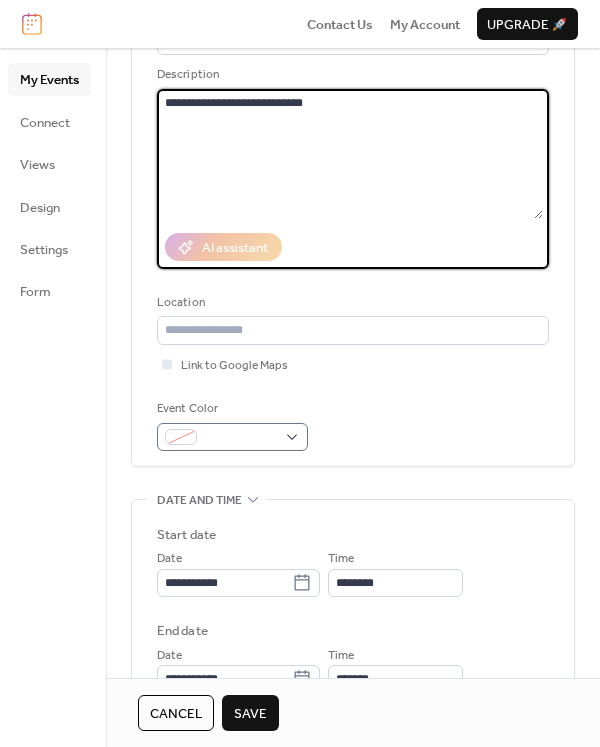 scroll, scrollTop: 272, scrollLeft: 0, axis: vertical 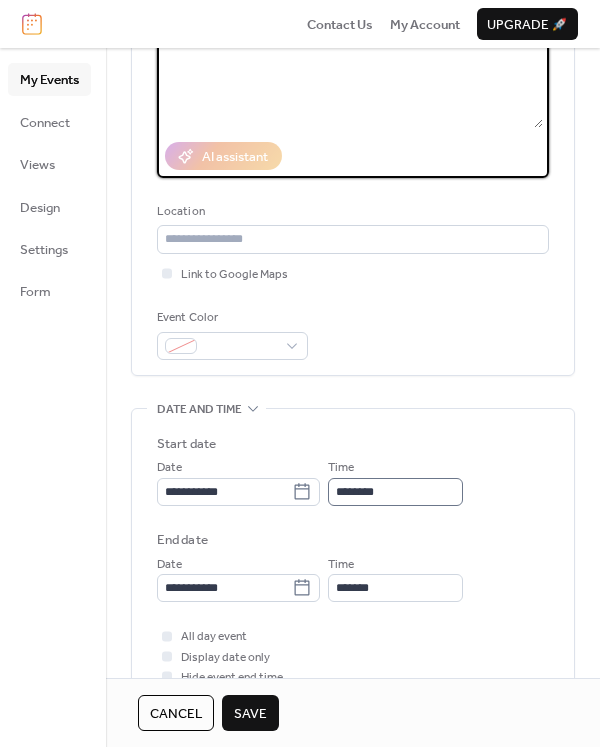 type on "**********" 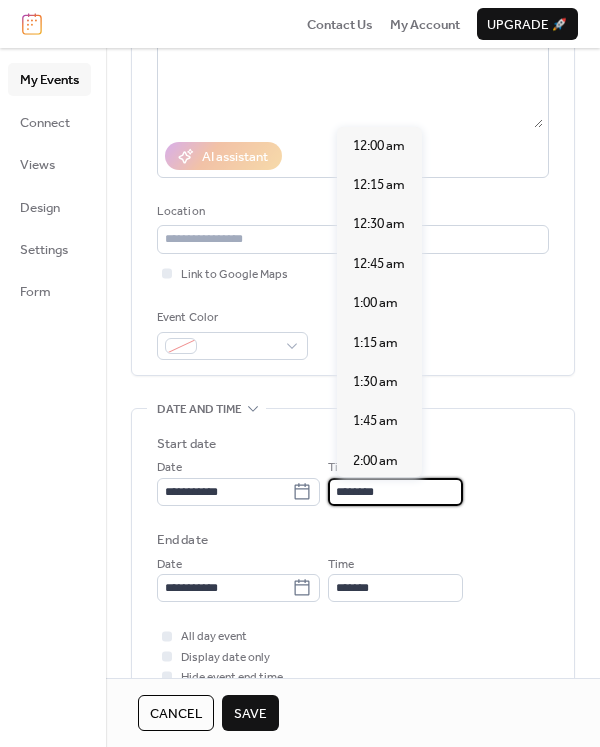 click on "********" at bounding box center [395, 492] 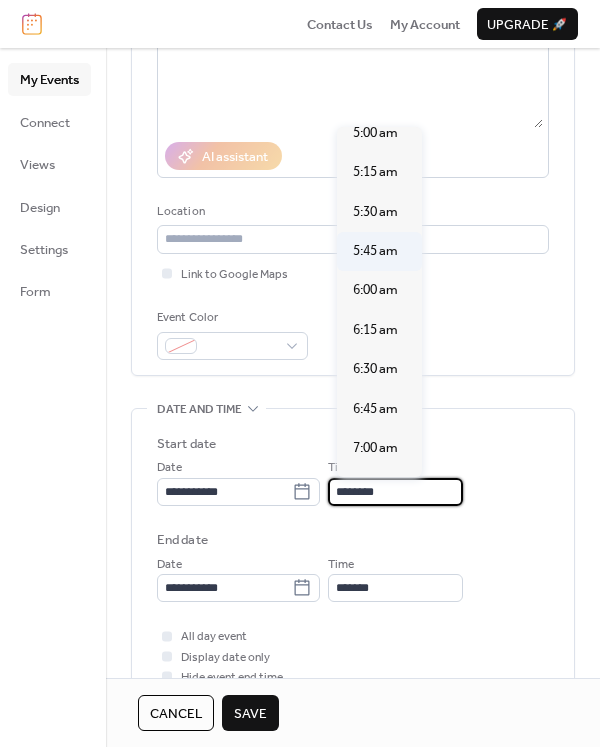 scroll, scrollTop: 830, scrollLeft: 0, axis: vertical 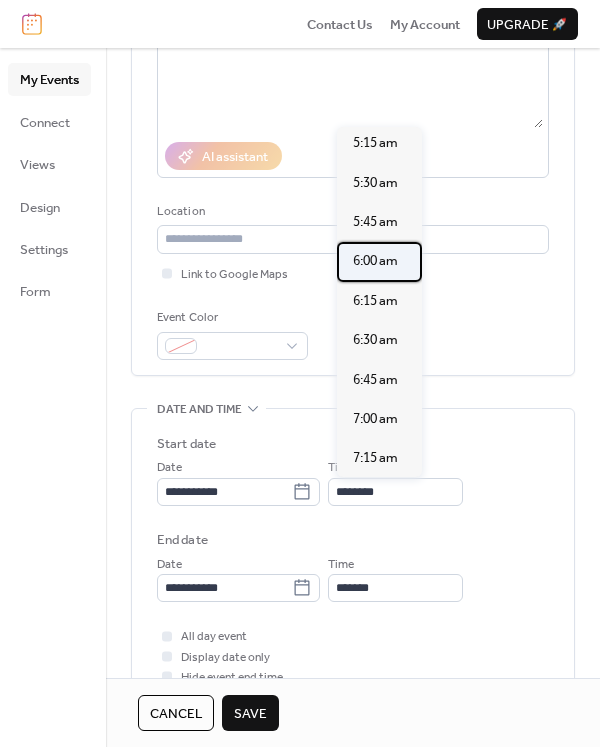 click on "6:00 am" at bounding box center (375, 261) 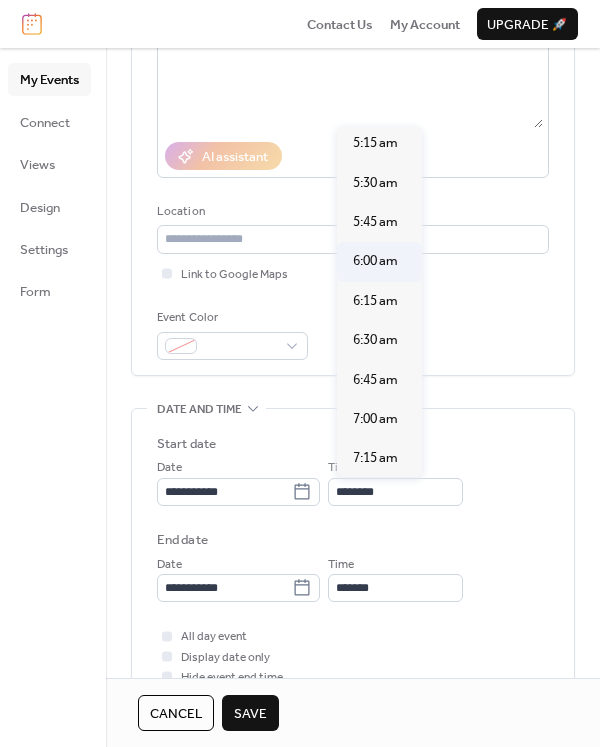 type on "*******" 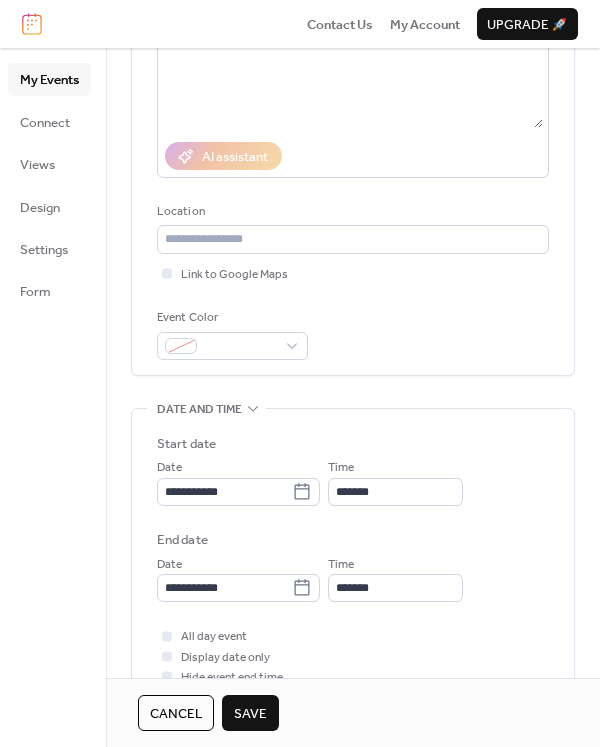 click on "Save" at bounding box center (250, 714) 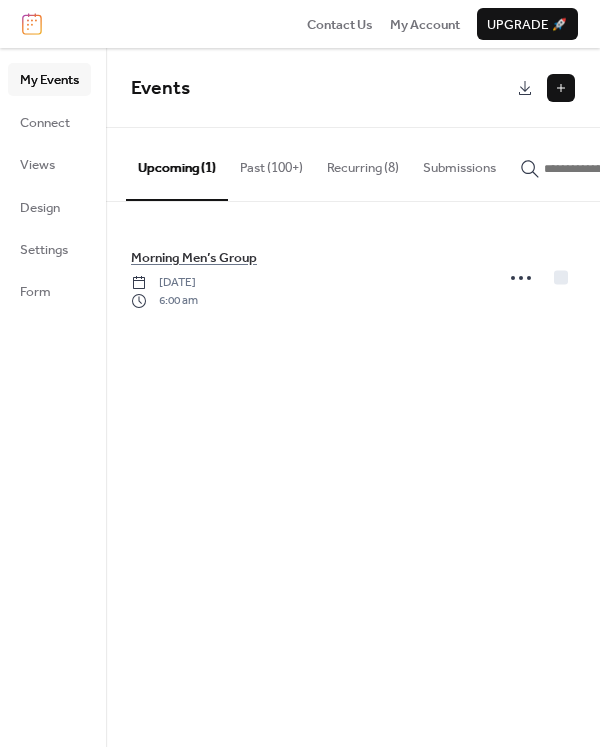 click at bounding box center (561, 88) 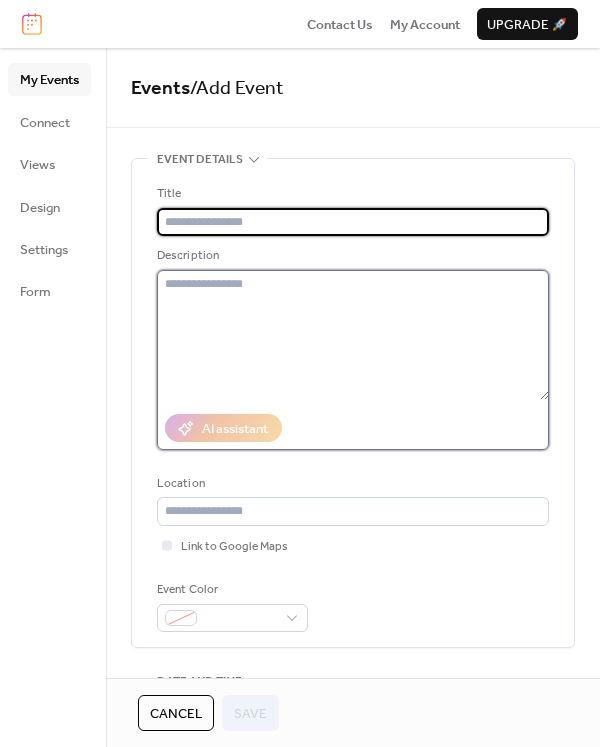 click at bounding box center (353, 335) 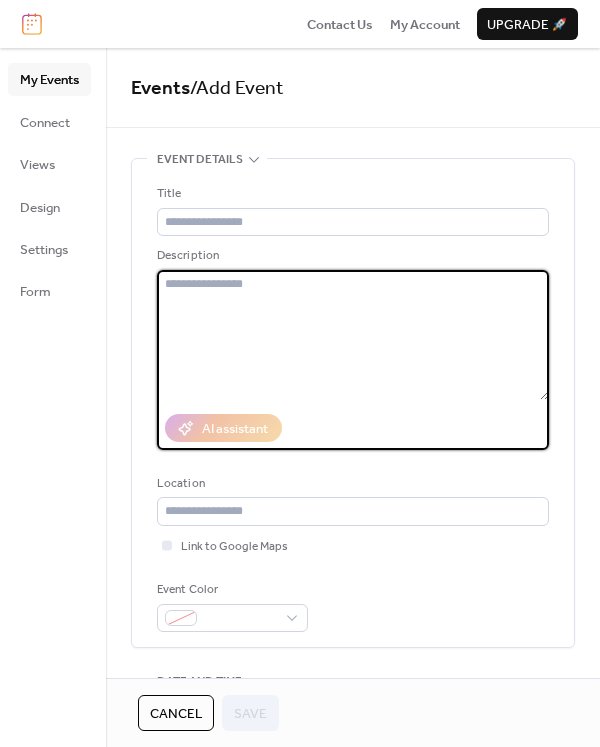 paste on "**********" 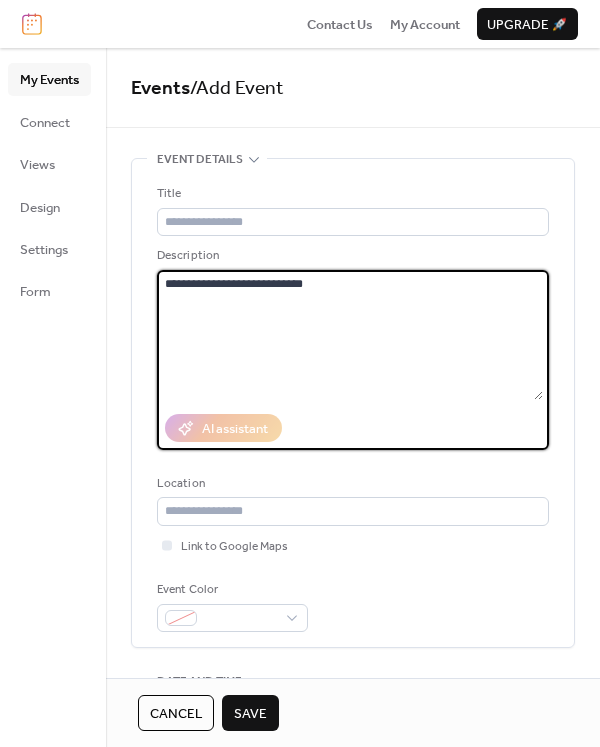 type on "**********" 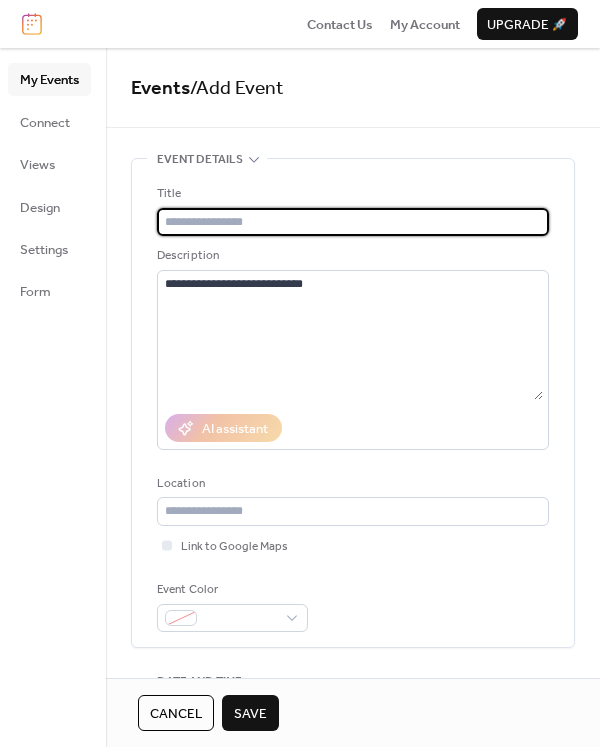 click at bounding box center [353, 222] 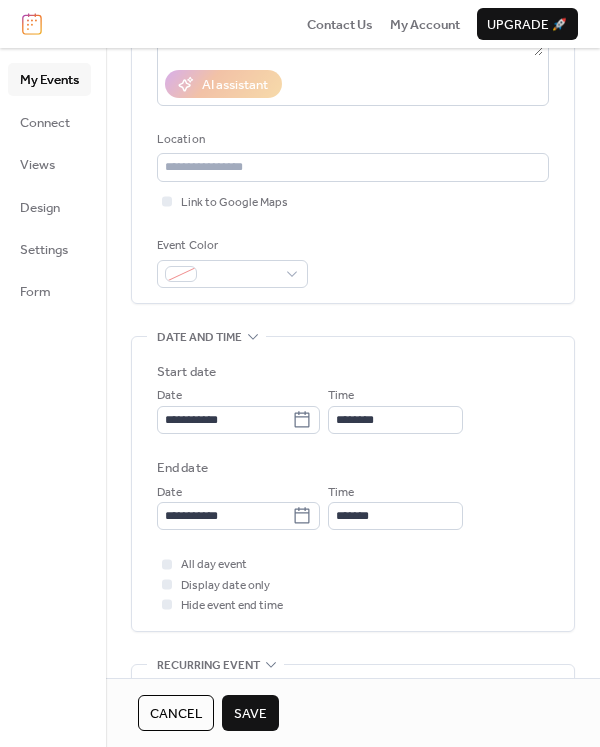 scroll, scrollTop: 363, scrollLeft: 0, axis: vertical 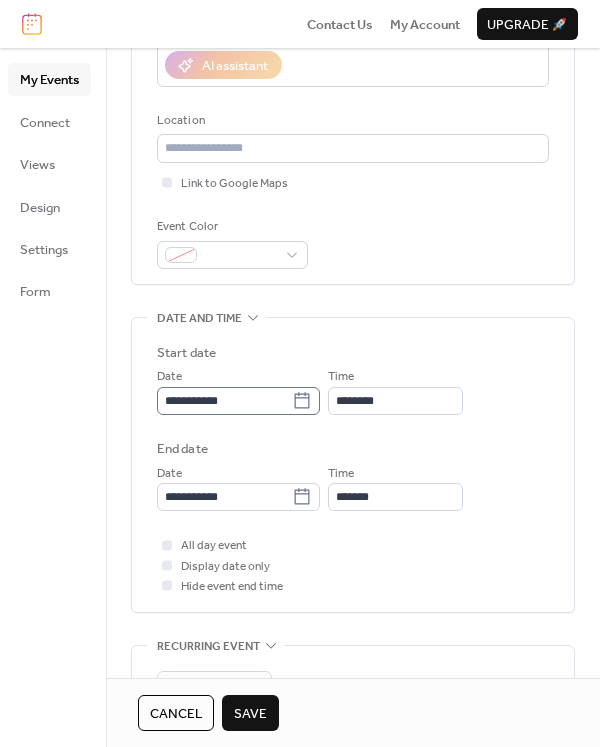 type on "**********" 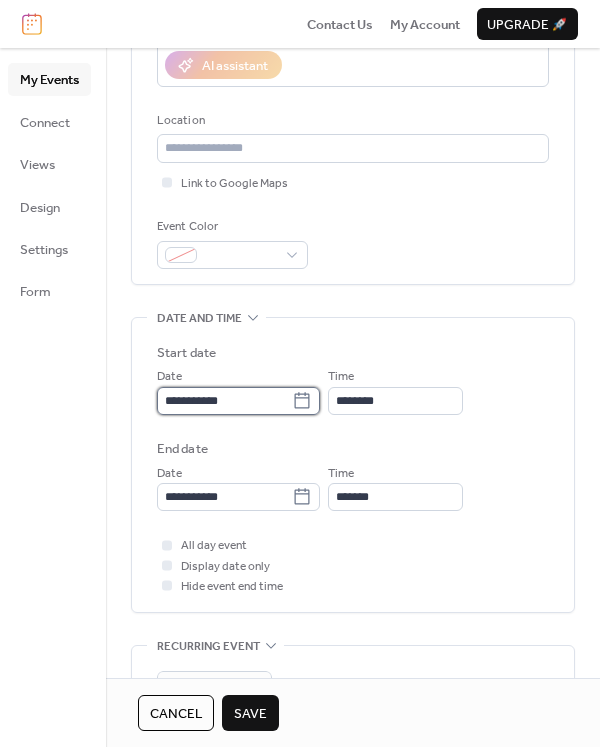 click on "**********" at bounding box center [224, 401] 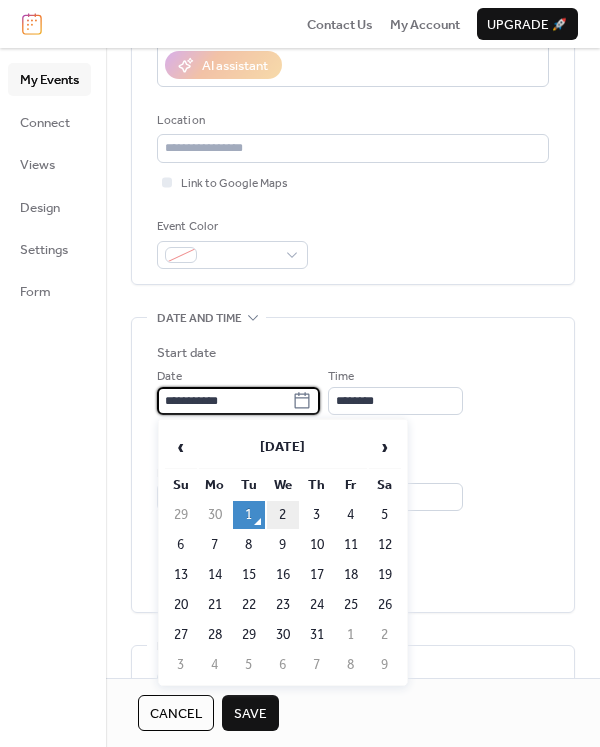 click on "2" at bounding box center [283, 515] 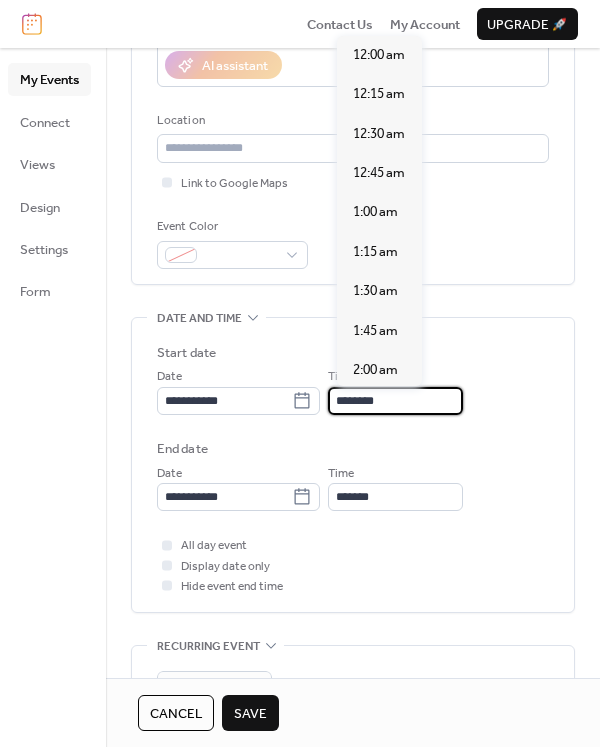 click on "********" at bounding box center (395, 401) 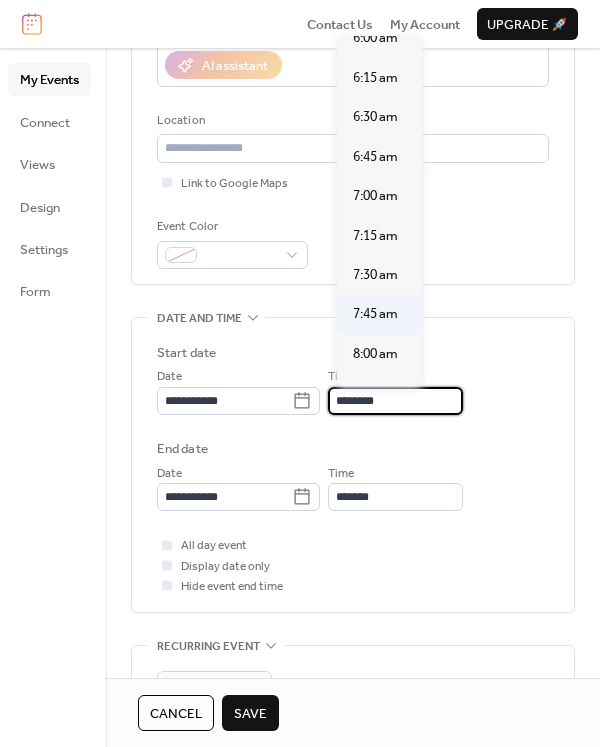 scroll, scrollTop: 921, scrollLeft: 0, axis: vertical 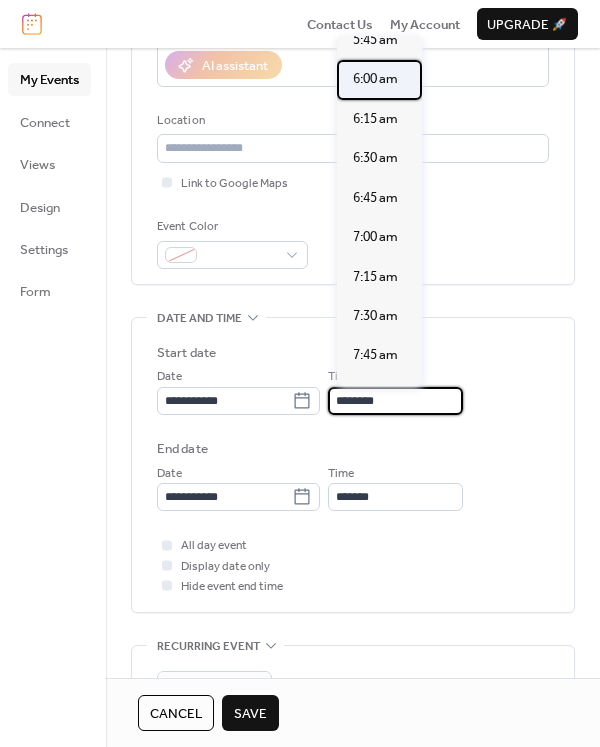 click on "6:00 am" at bounding box center [375, 79] 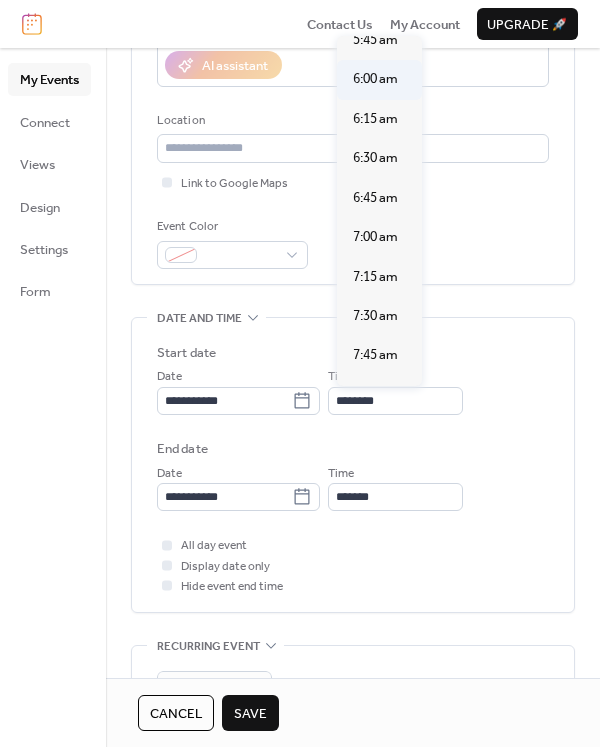 type on "*******" 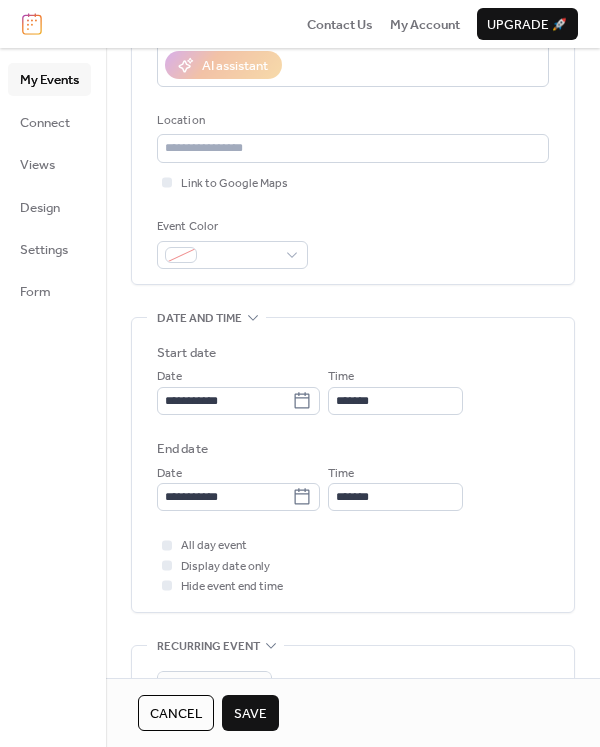 click on "Save" at bounding box center [250, 714] 